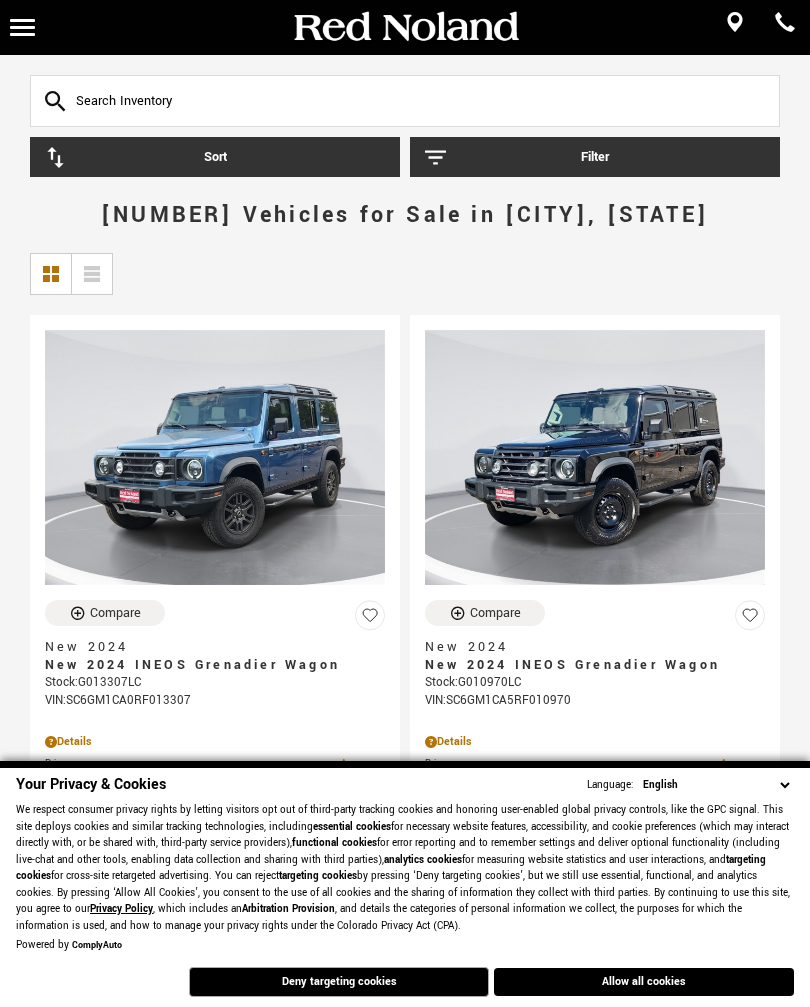 scroll, scrollTop: 0, scrollLeft: 0, axis: both 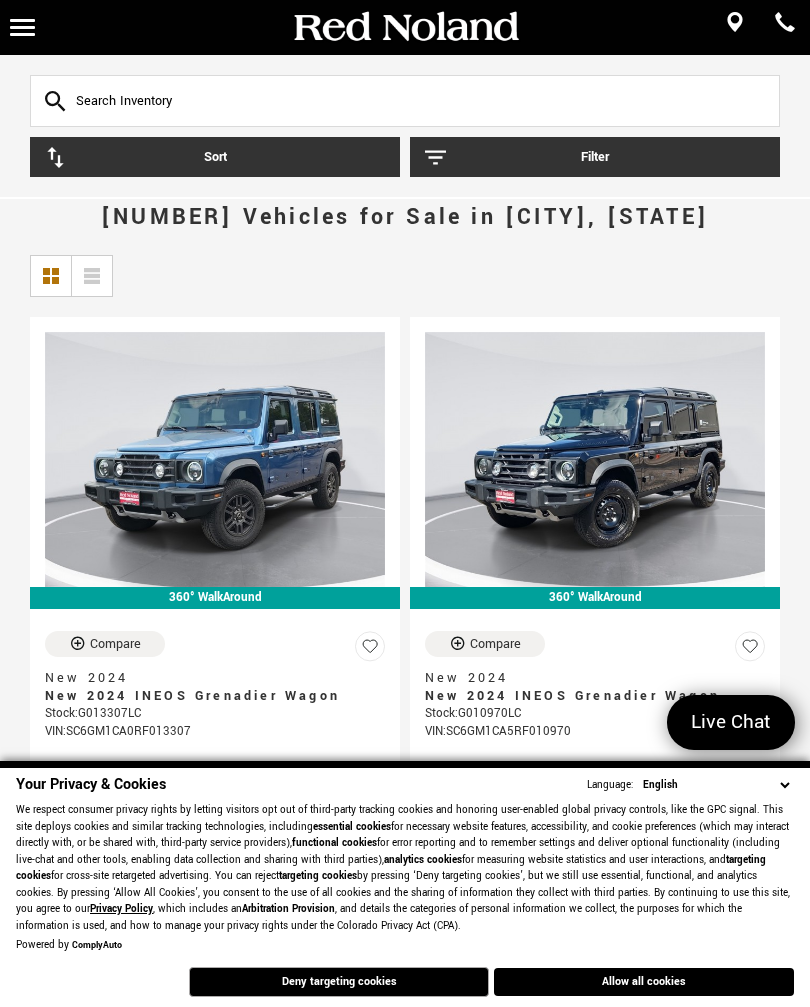 click on "Deny targeting cookies" at bounding box center [339, 982] 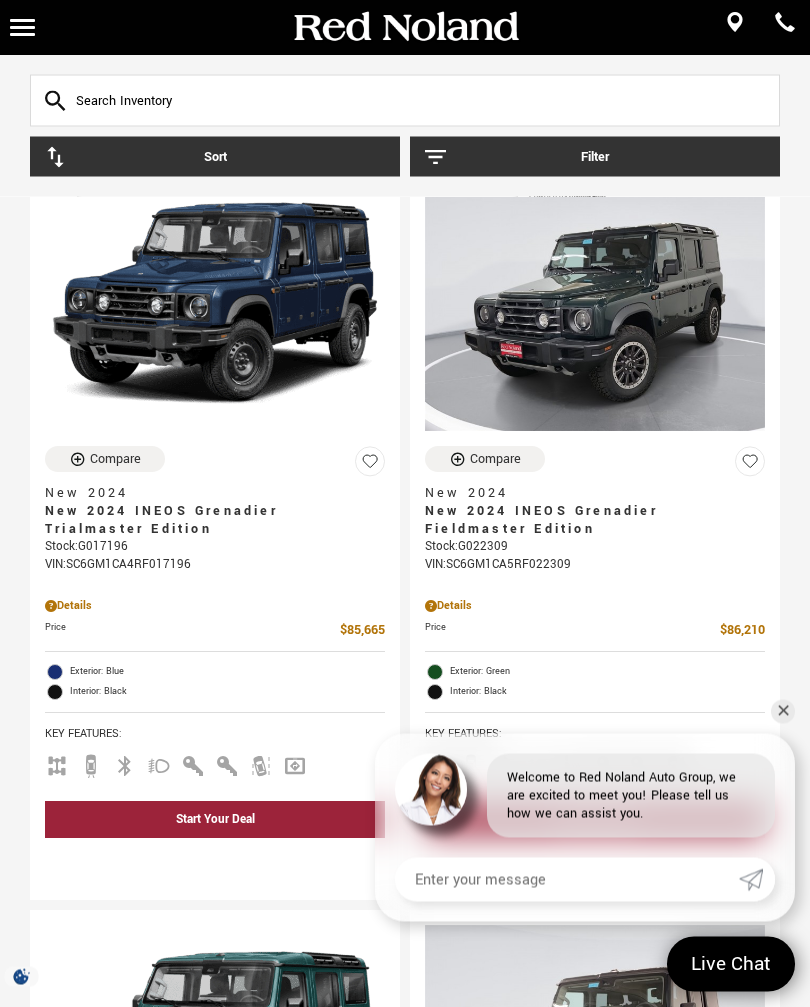 scroll, scrollTop: 1668, scrollLeft: 0, axis: vertical 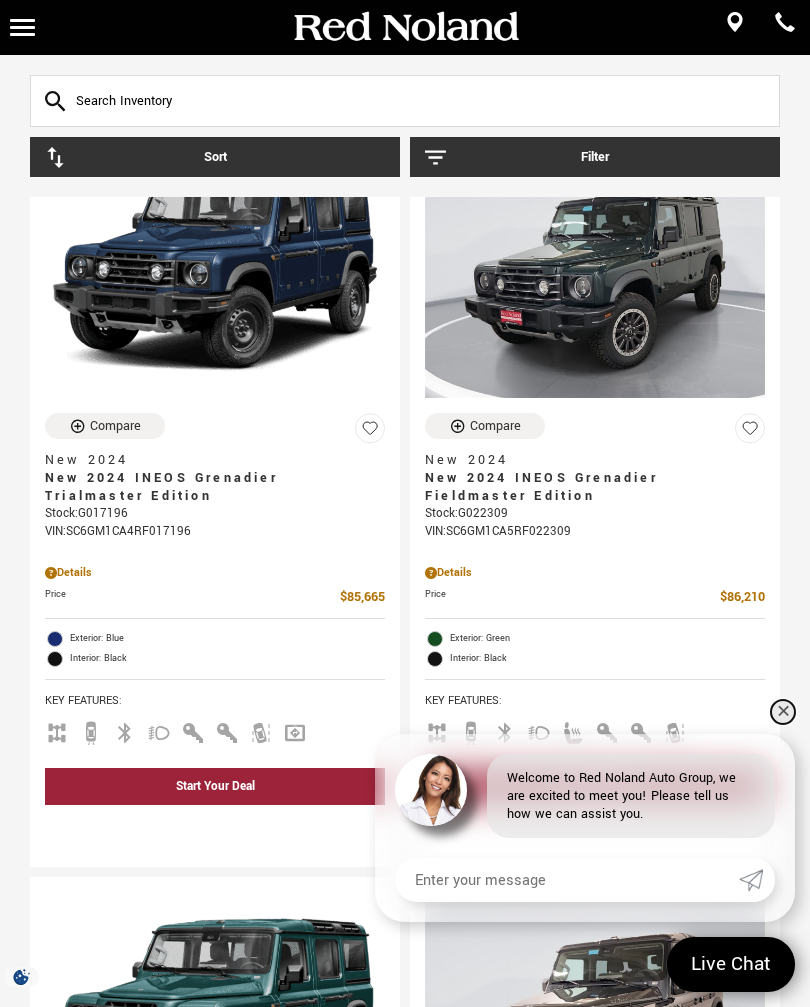click on "✕" at bounding box center (783, 712) 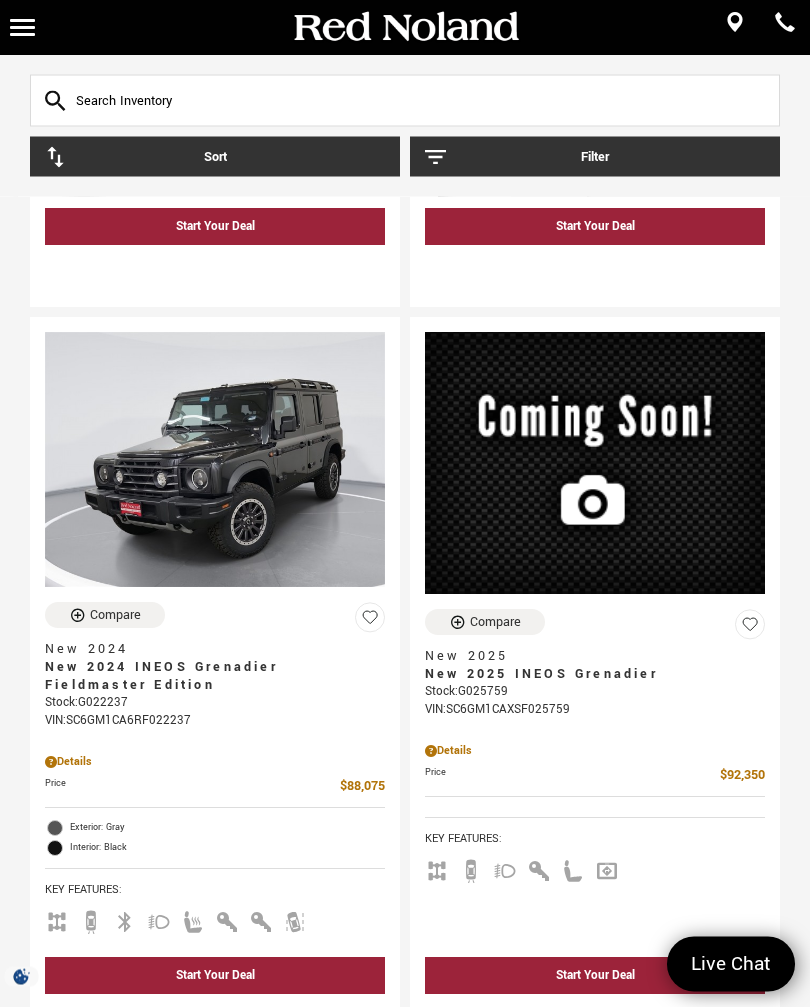 scroll, scrollTop: 2976, scrollLeft: 0, axis: vertical 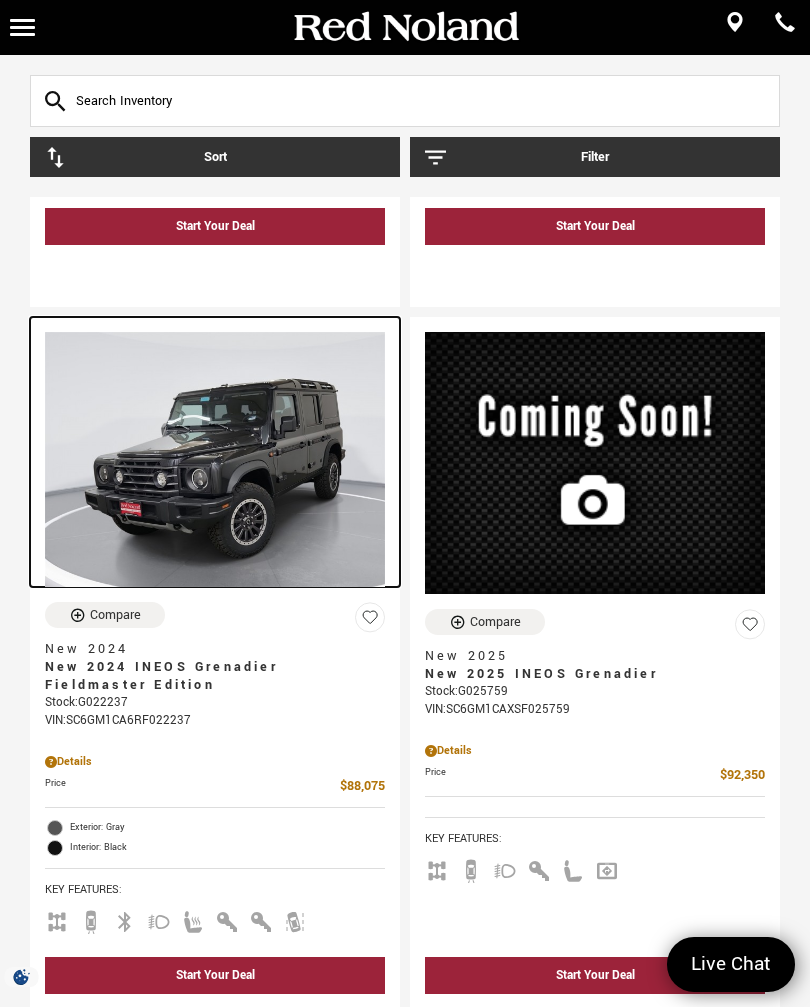 click at bounding box center (215, 459) 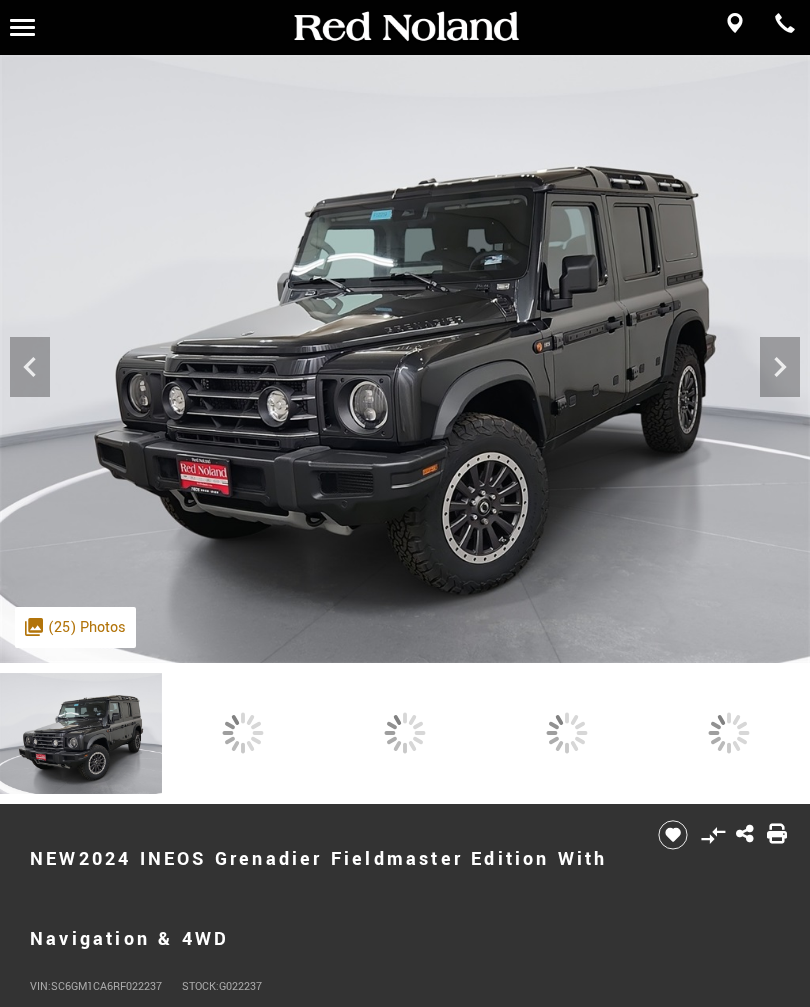 click at bounding box center [405, 359] 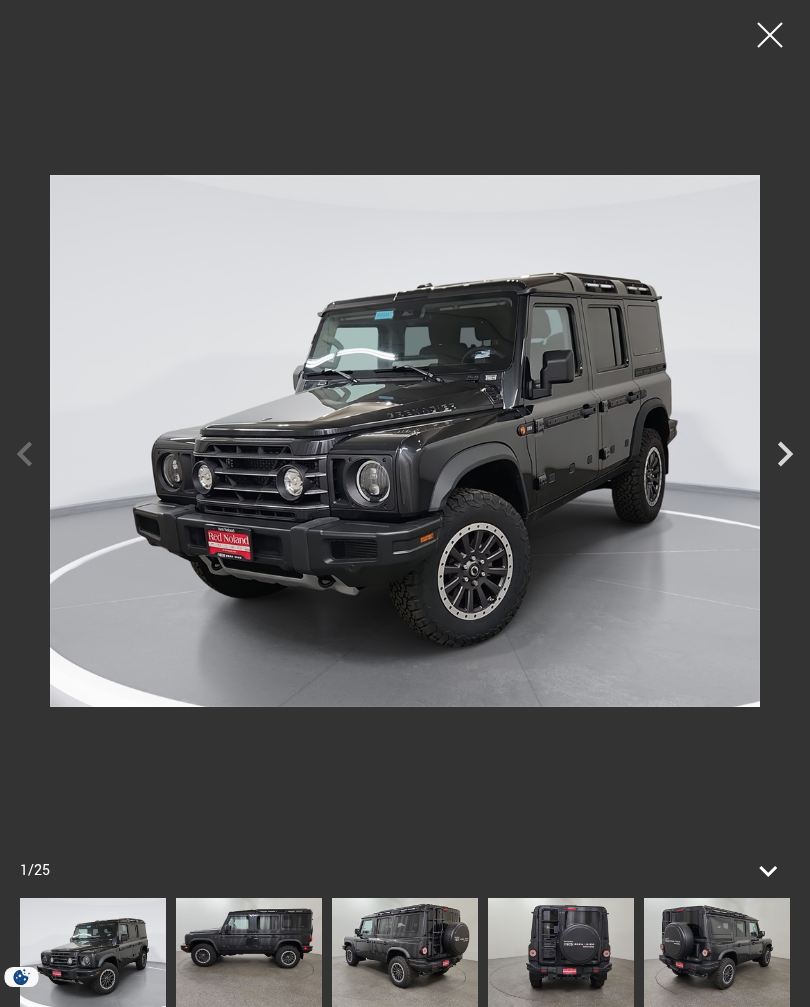 scroll, scrollTop: 0, scrollLeft: 0, axis: both 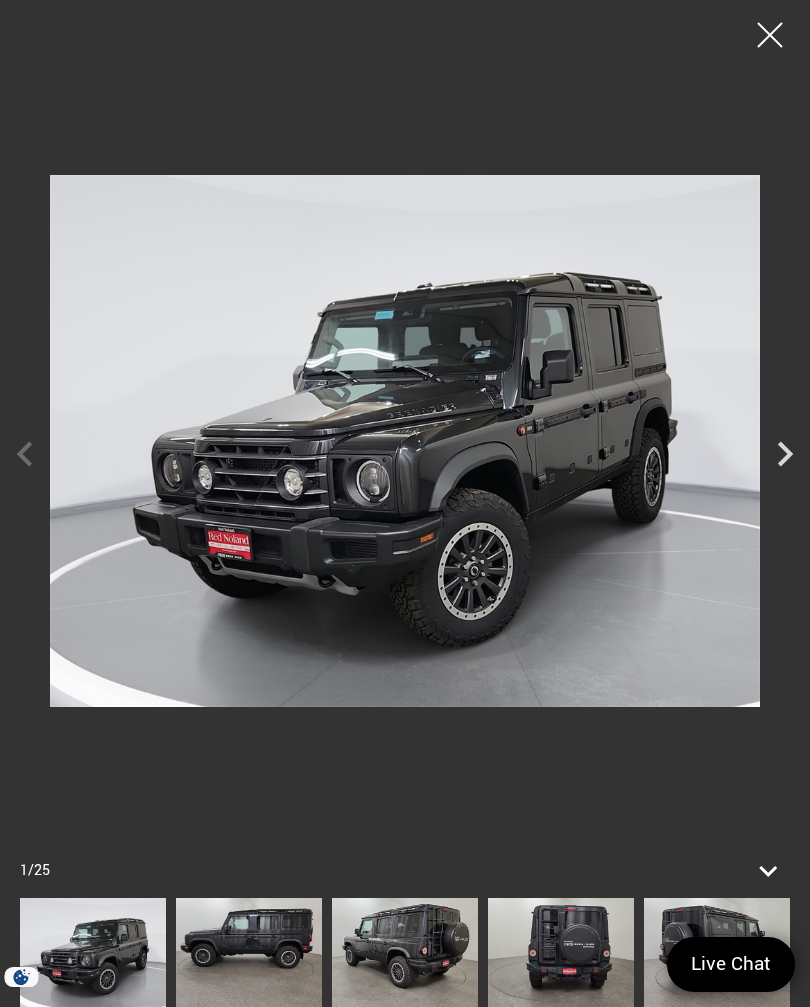 click 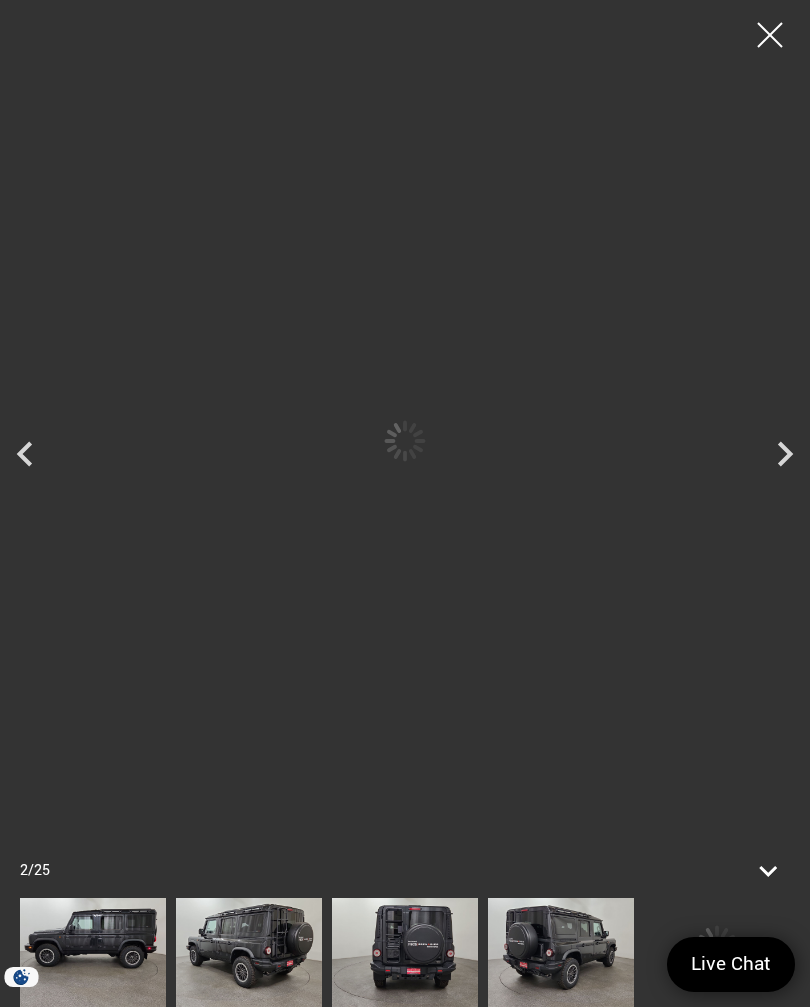 scroll, scrollTop: 0, scrollLeft: 0, axis: both 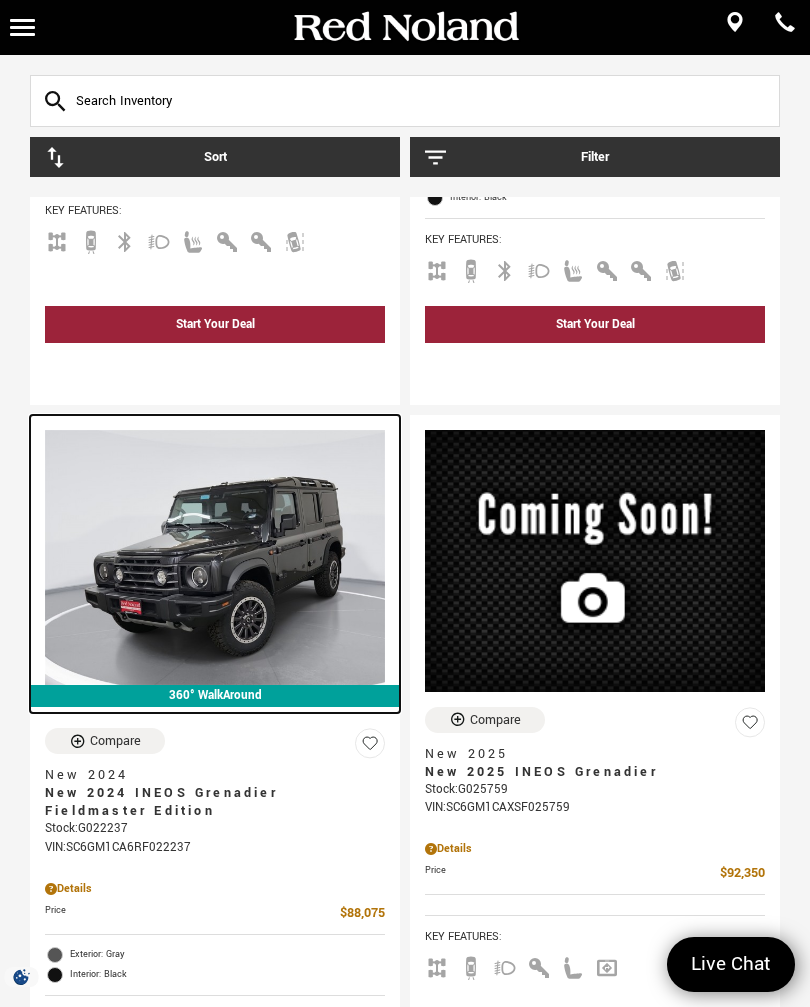 click at bounding box center [215, 557] 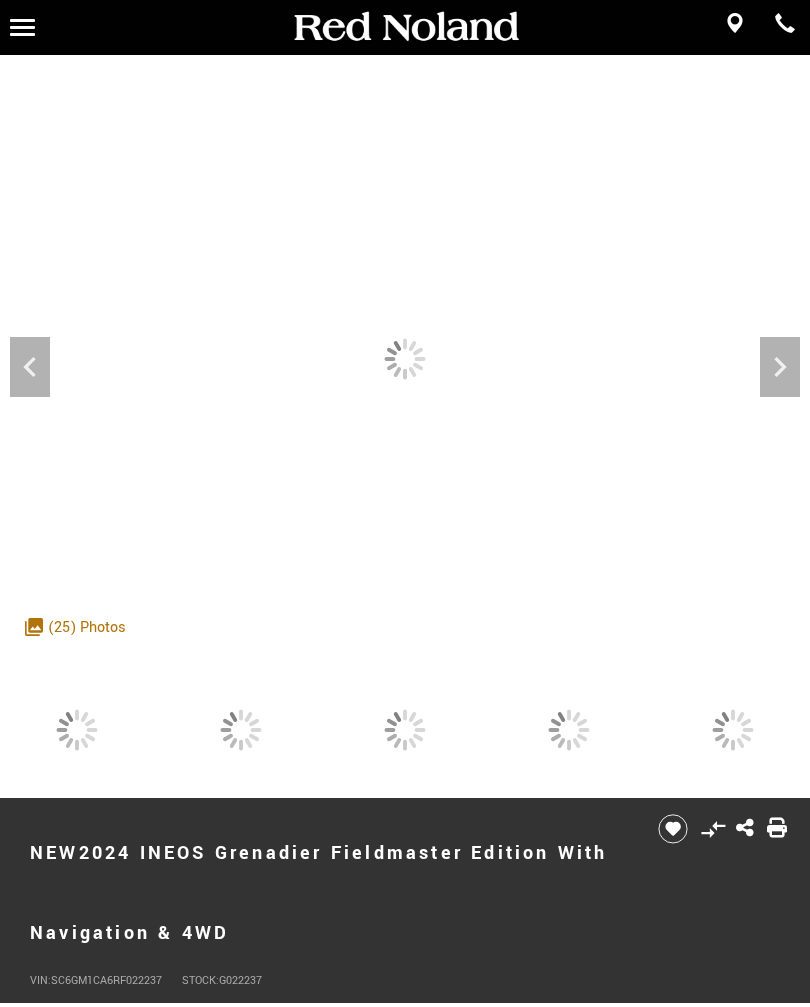 click 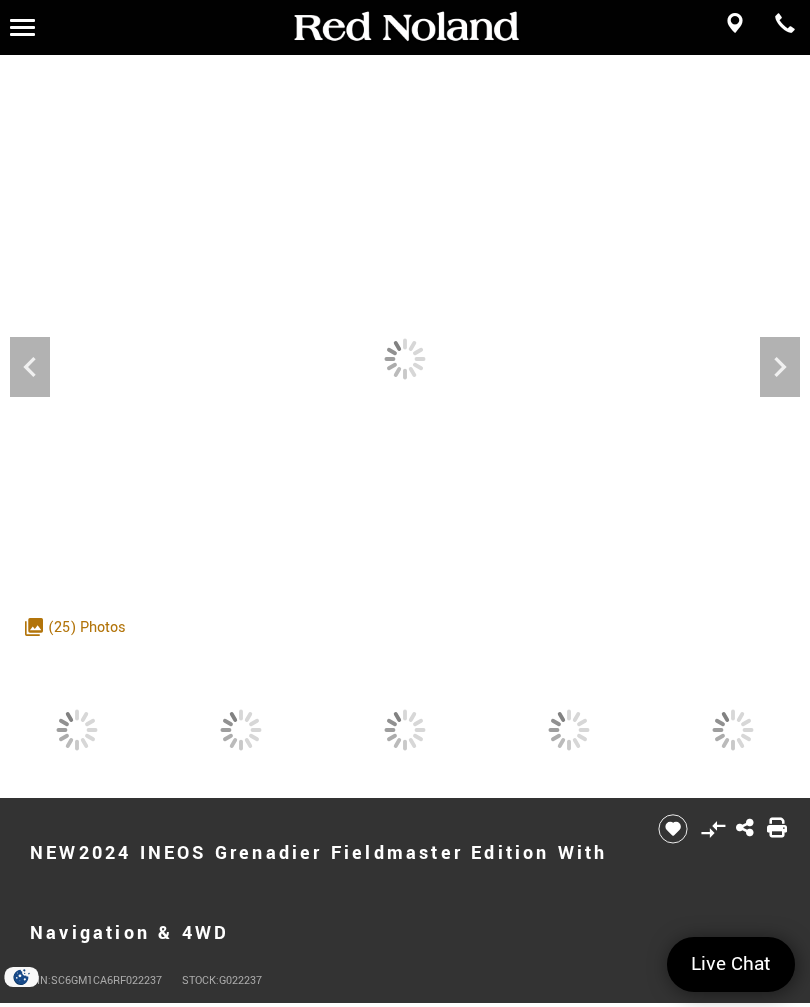 scroll, scrollTop: 0, scrollLeft: 0, axis: both 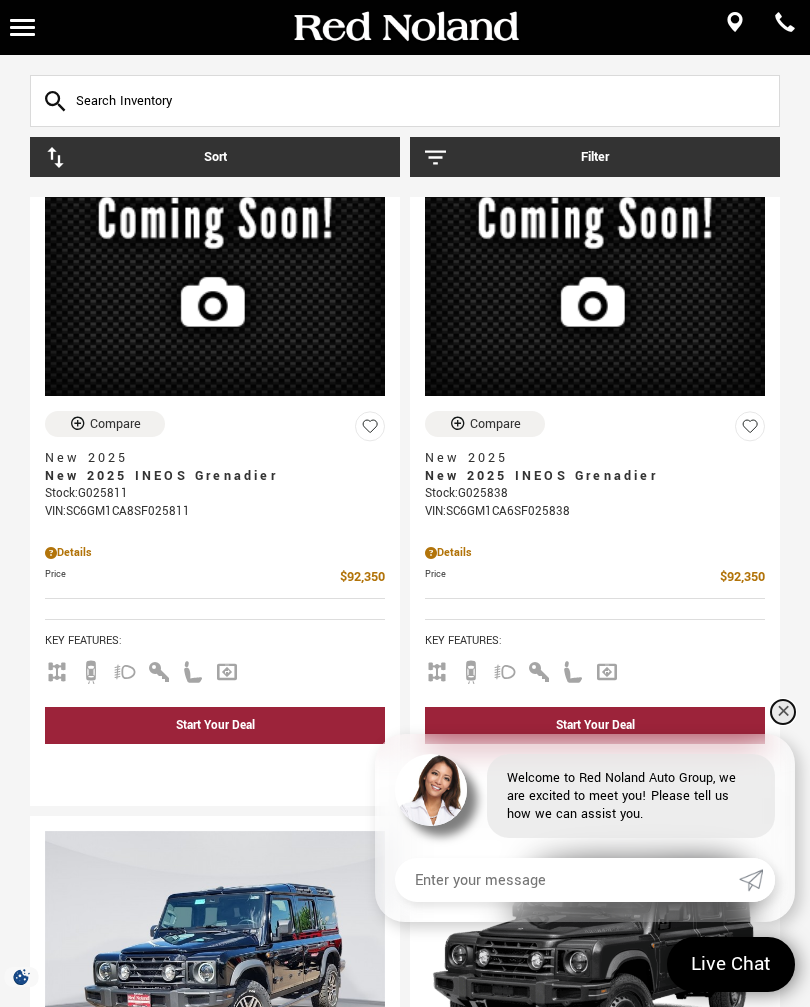 click on "✕" at bounding box center [783, 712] 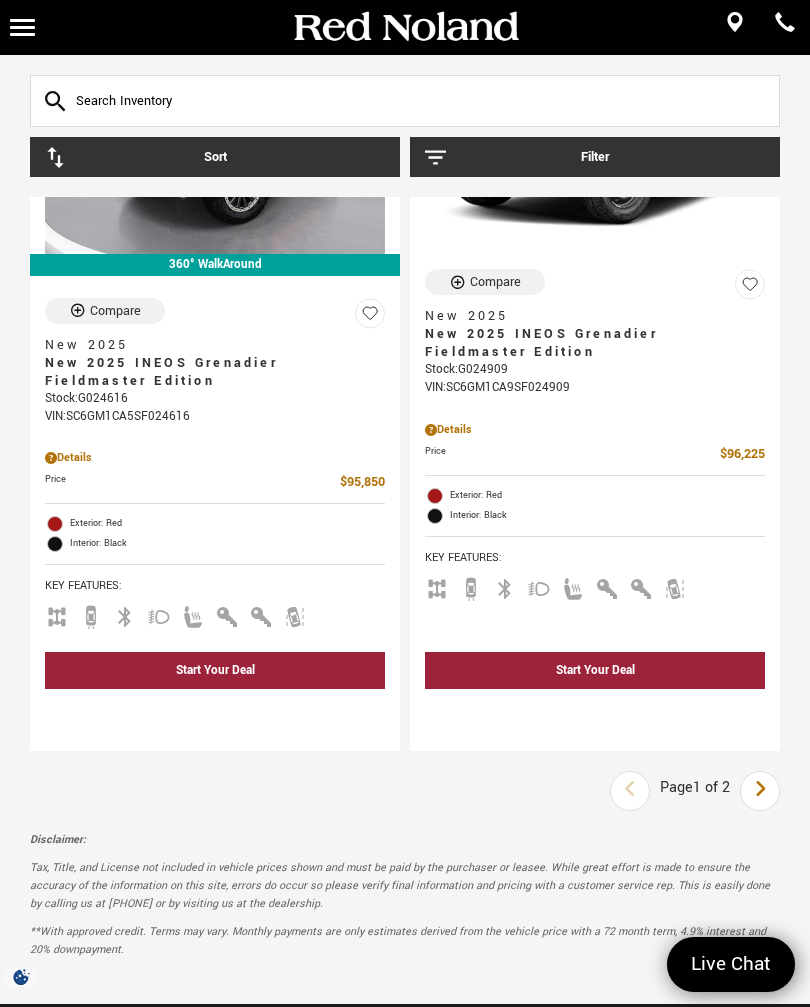 scroll, scrollTop: 7391, scrollLeft: 0, axis: vertical 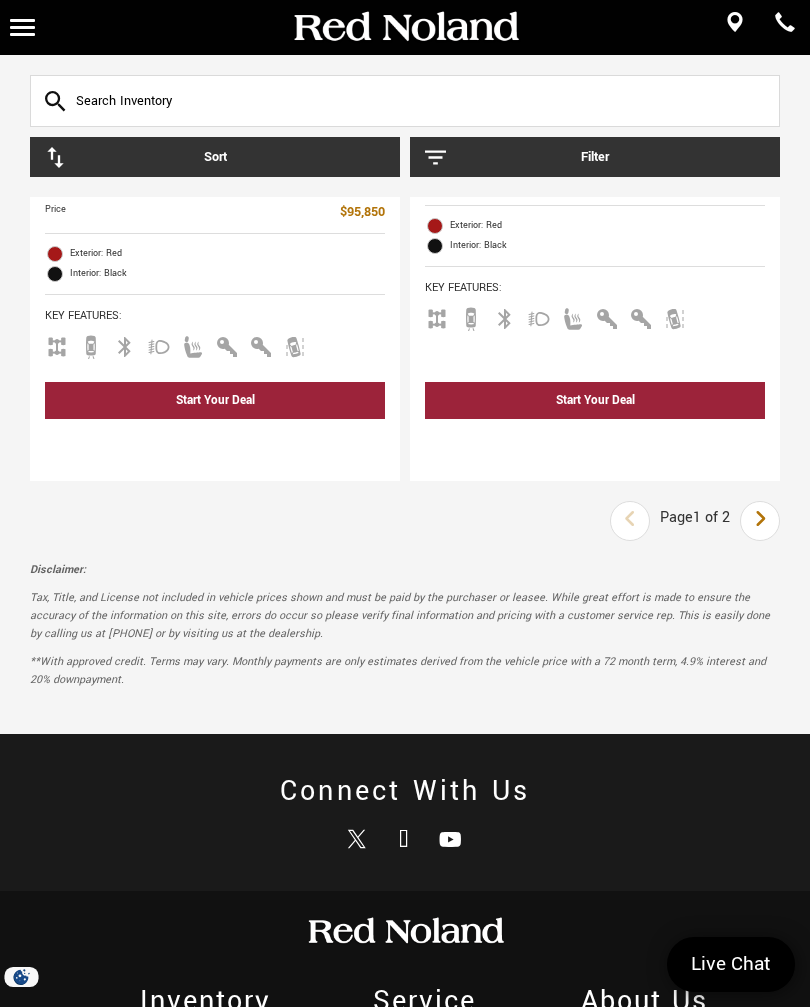click at bounding box center (760, 519) 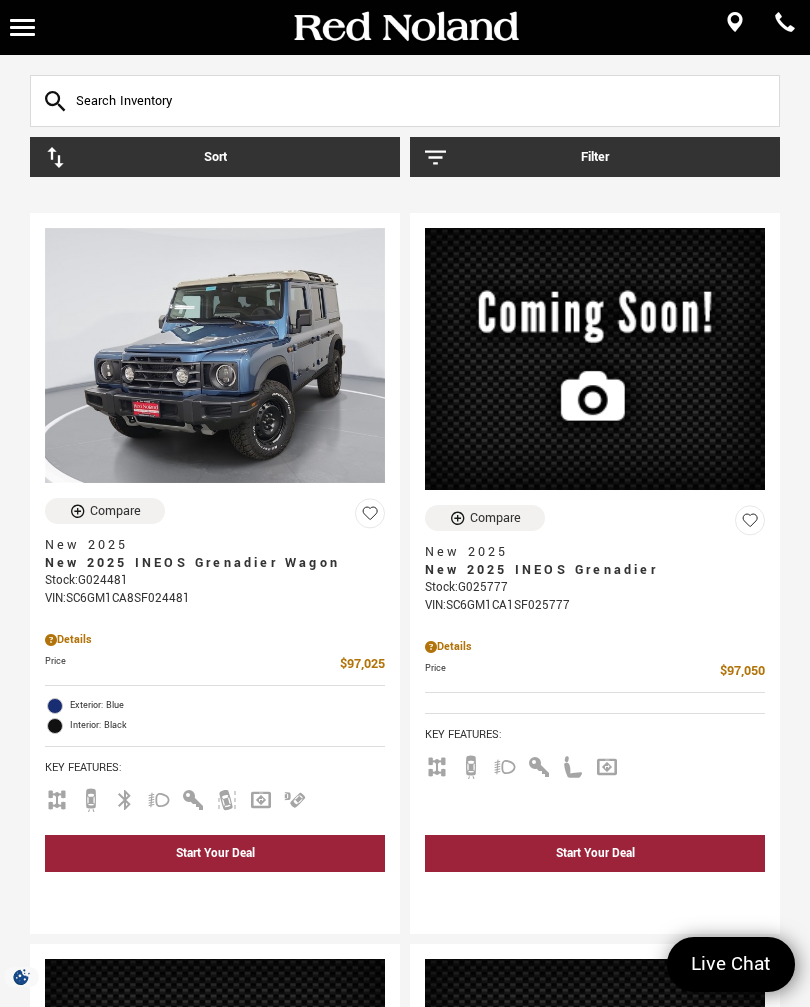 scroll, scrollTop: 0, scrollLeft: 0, axis: both 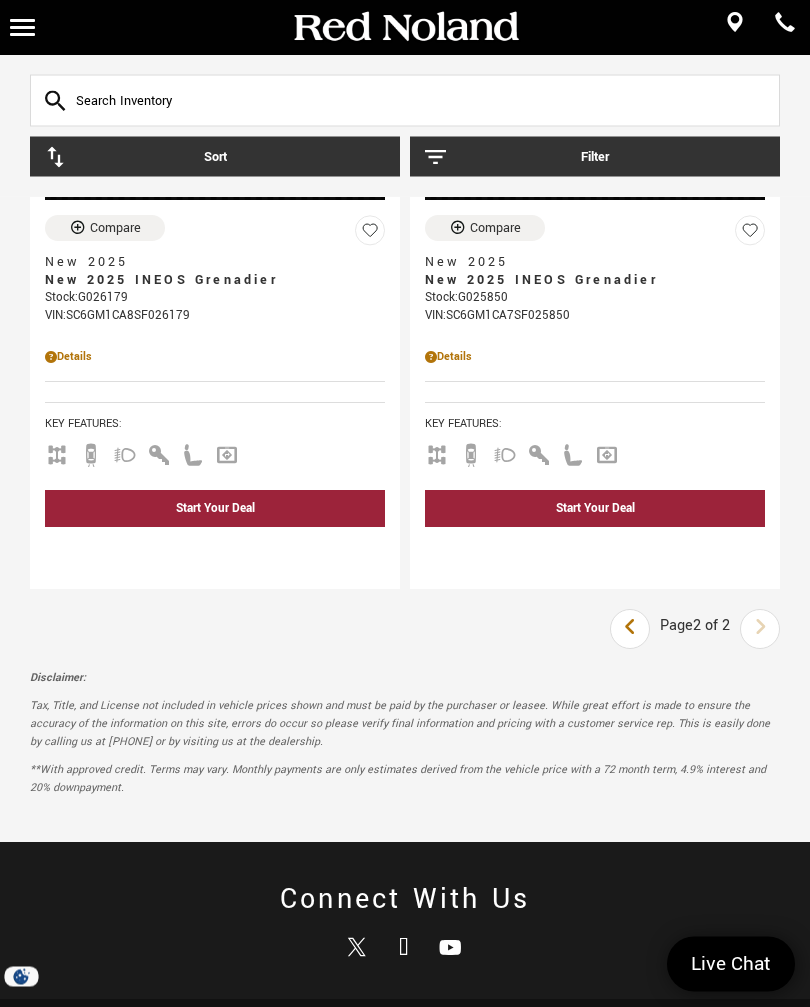click at bounding box center (630, 628) 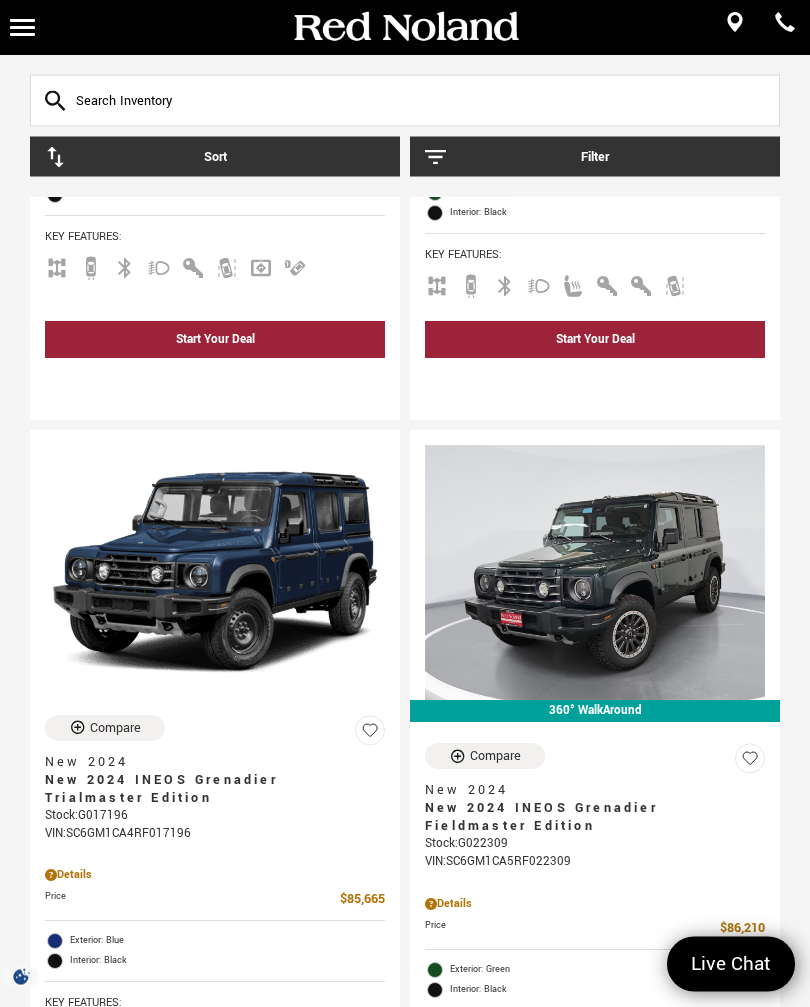 scroll, scrollTop: 1348, scrollLeft: 0, axis: vertical 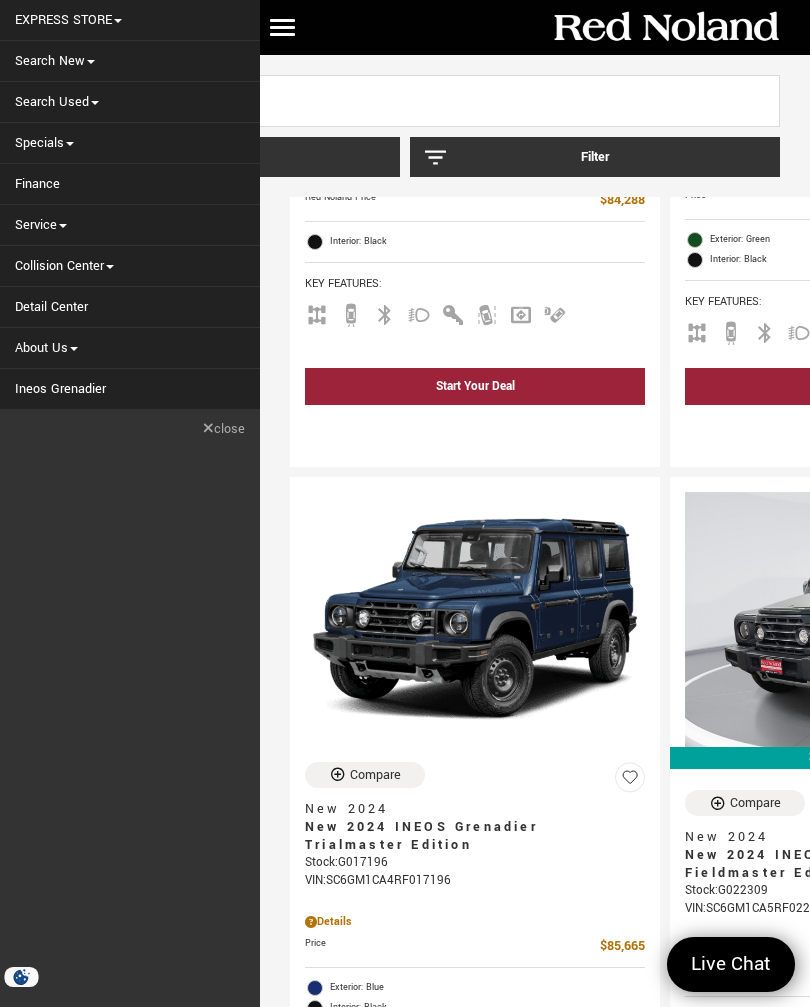 click at bounding box center [91, 62] 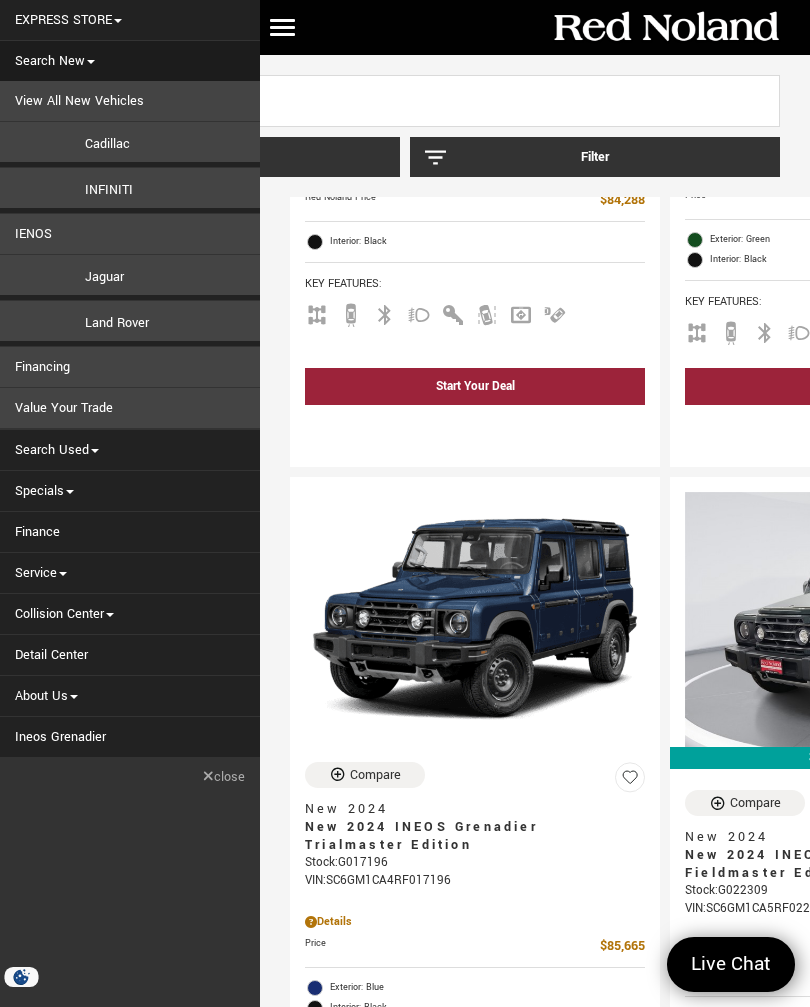 click on "IENOS" at bounding box center [130, 234] 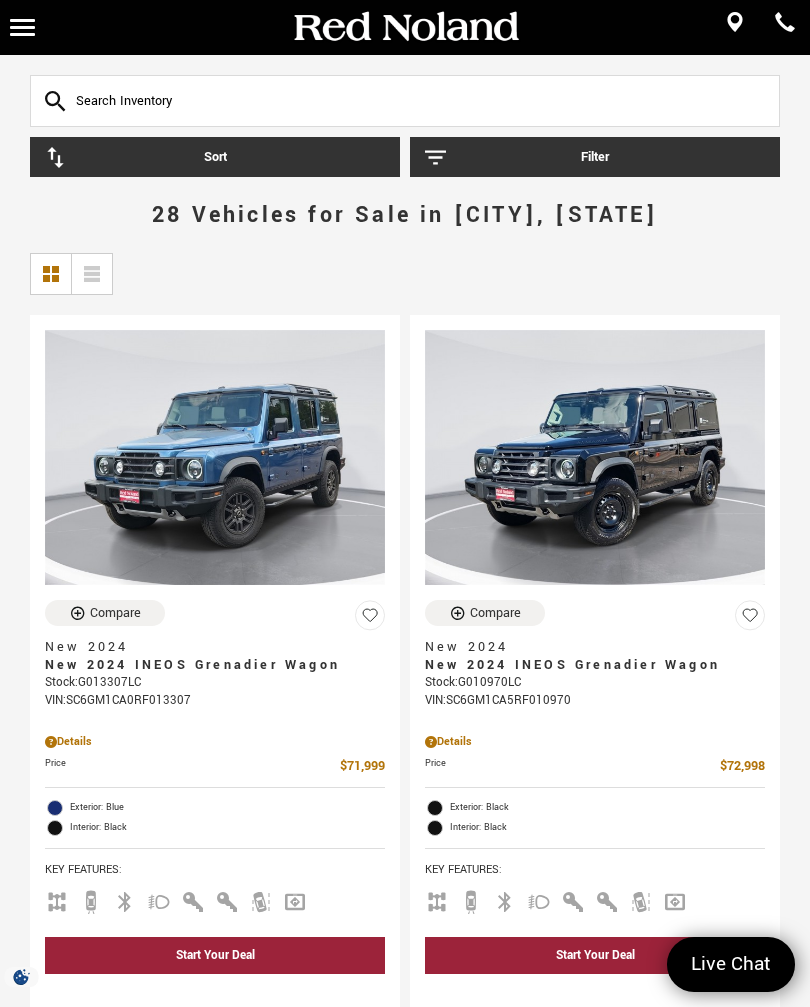 scroll, scrollTop: 0, scrollLeft: 0, axis: both 